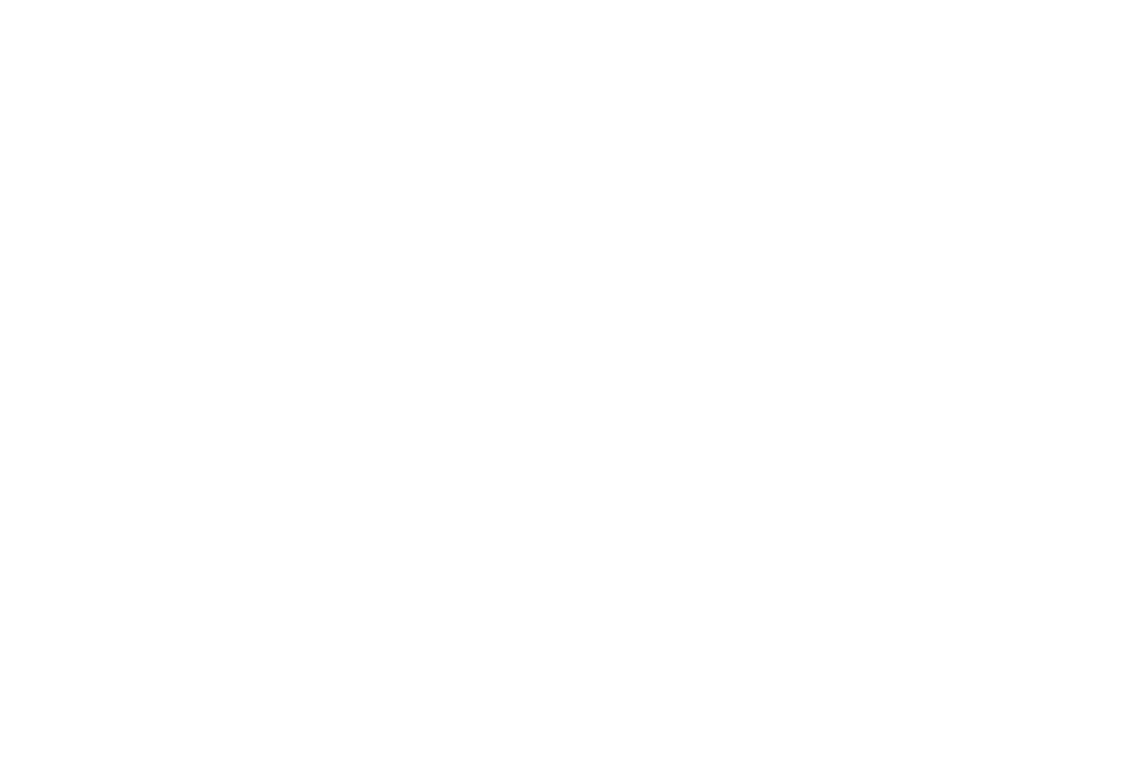 scroll, scrollTop: 0, scrollLeft: 0, axis: both 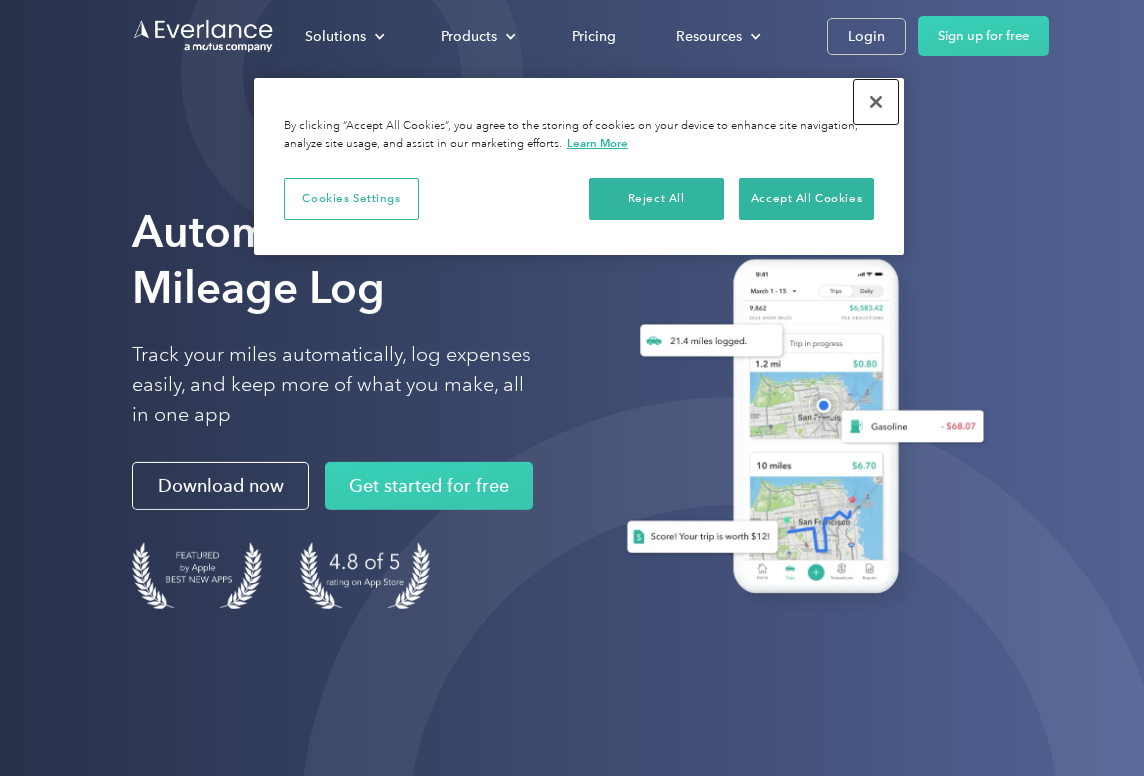 click at bounding box center (876, 102) 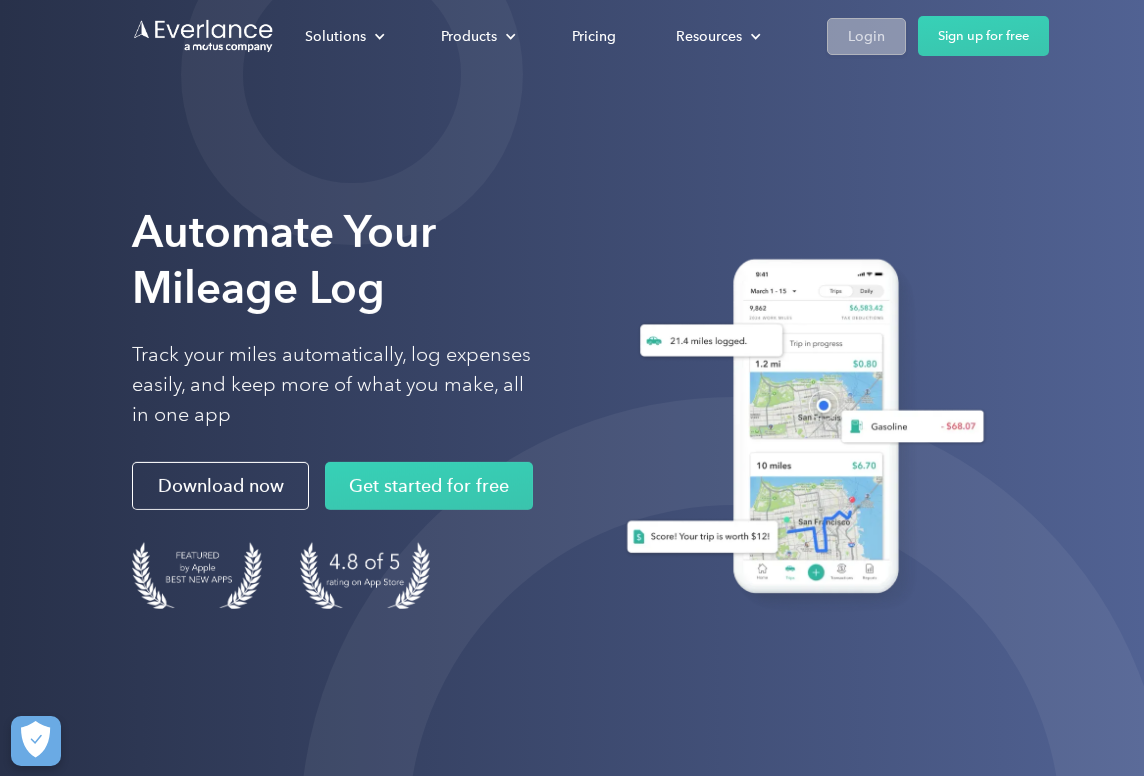 click on "Login" at bounding box center (866, 36) 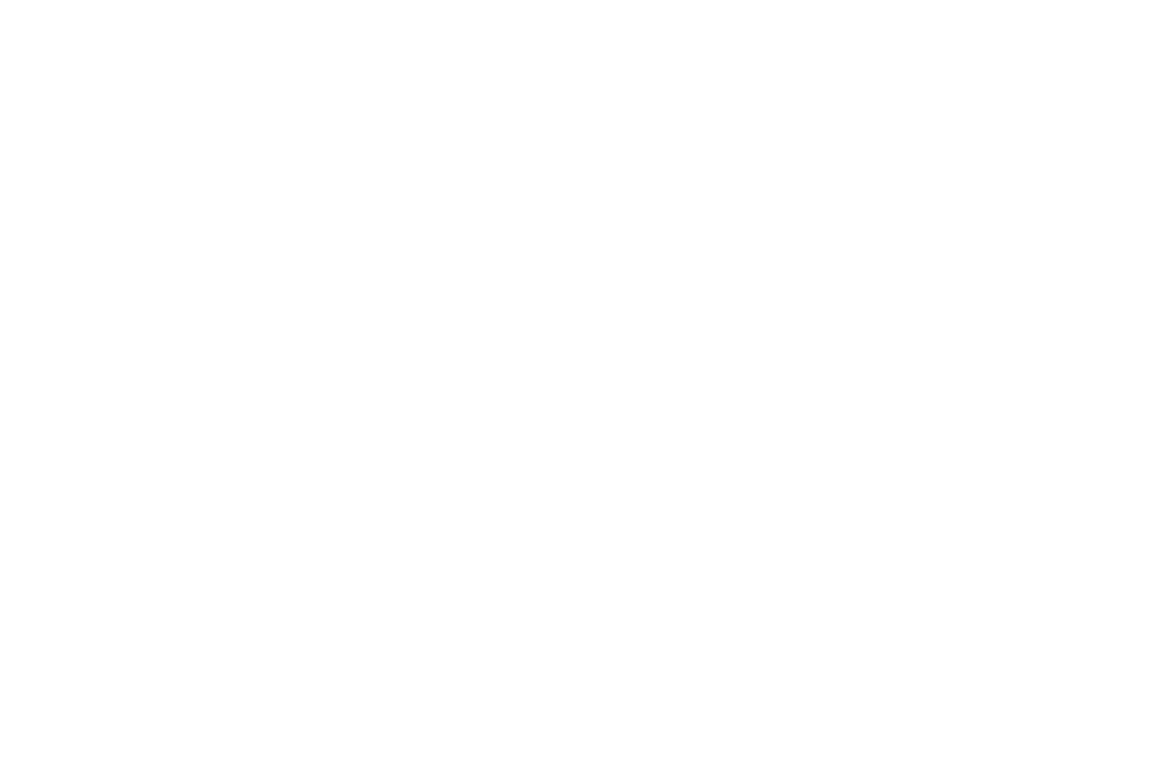 scroll, scrollTop: 0, scrollLeft: 0, axis: both 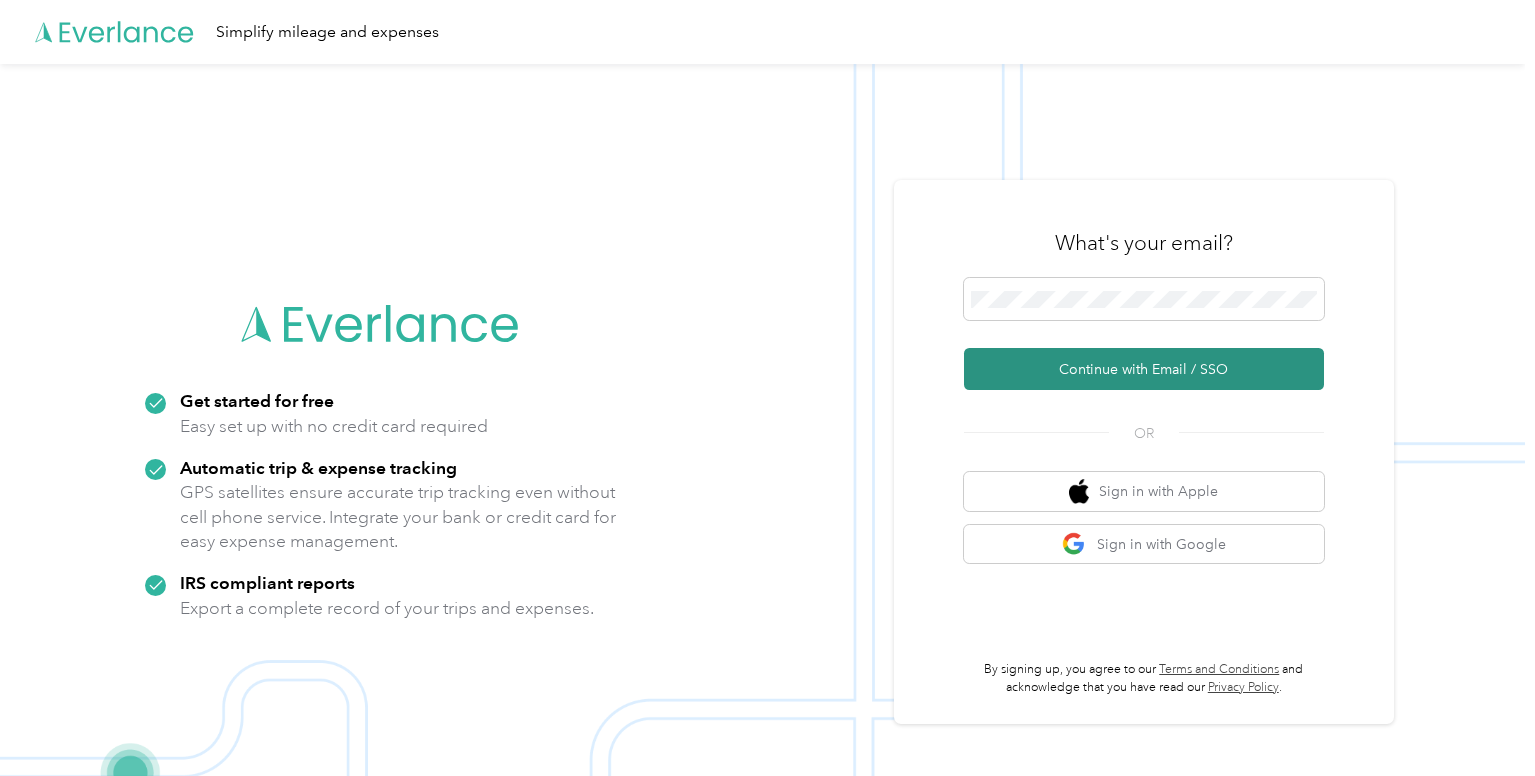 click on "Continue with Email / SSO" at bounding box center (1144, 369) 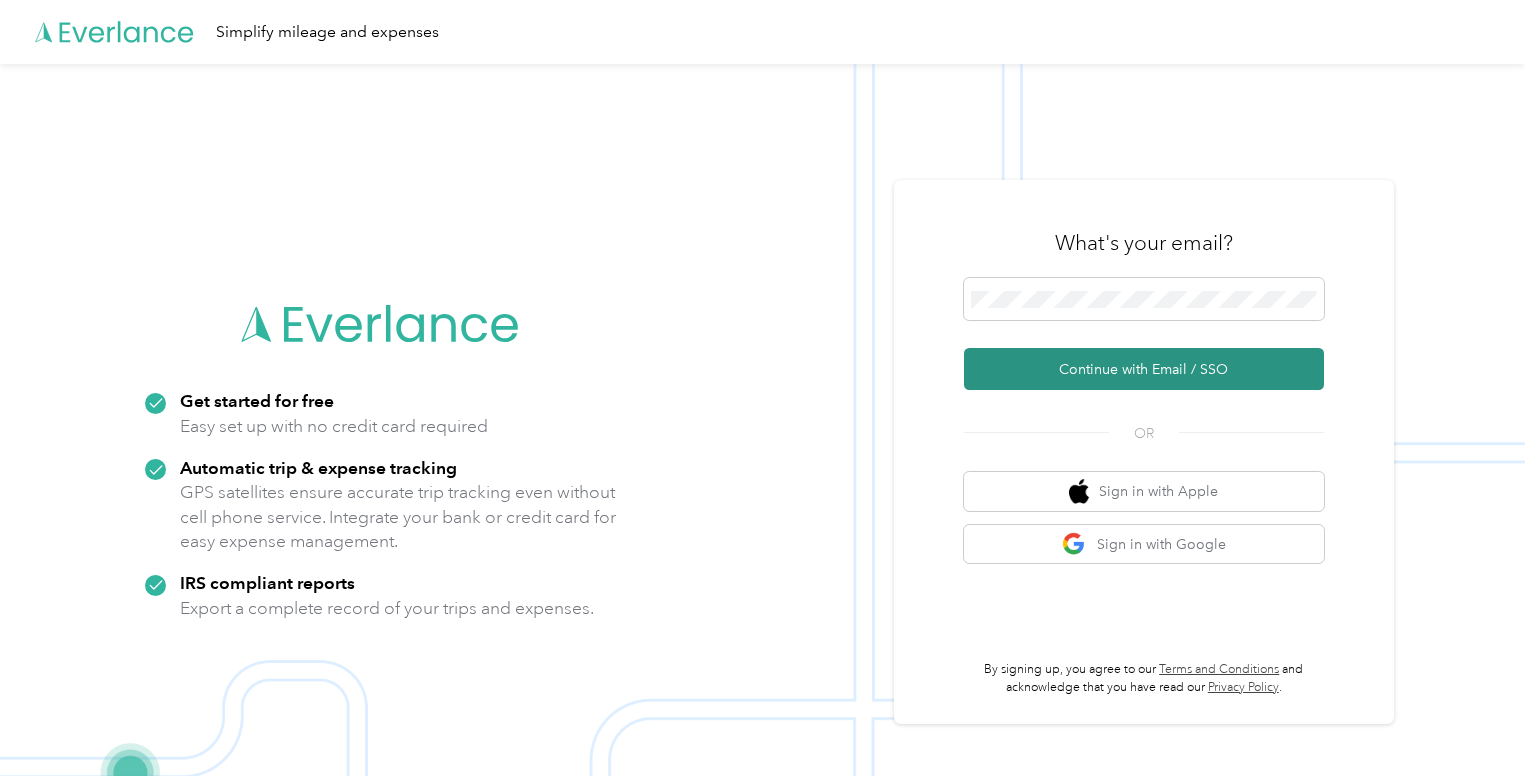 click on "Continue with Email / SSO" at bounding box center [1144, 369] 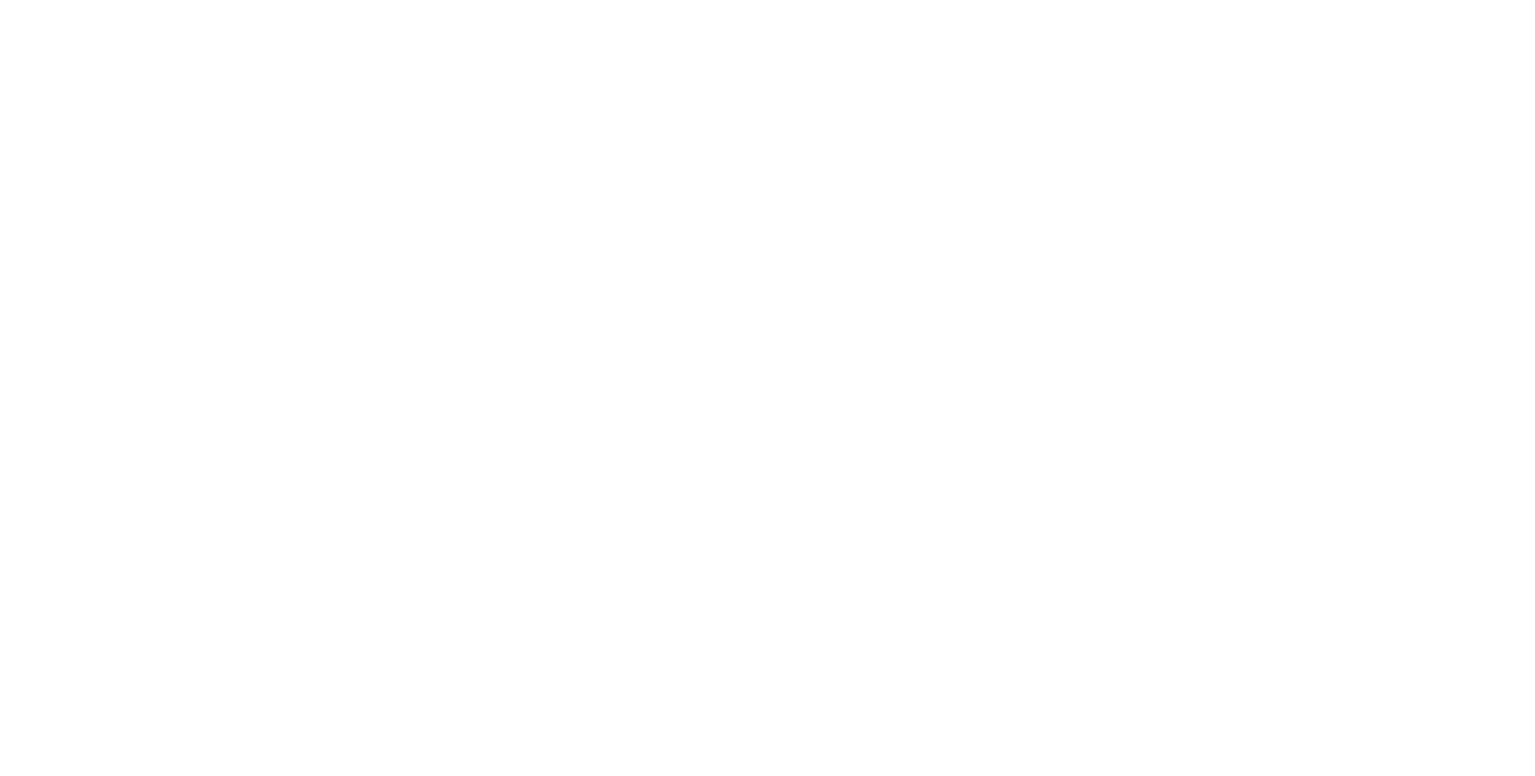 scroll, scrollTop: 0, scrollLeft: 0, axis: both 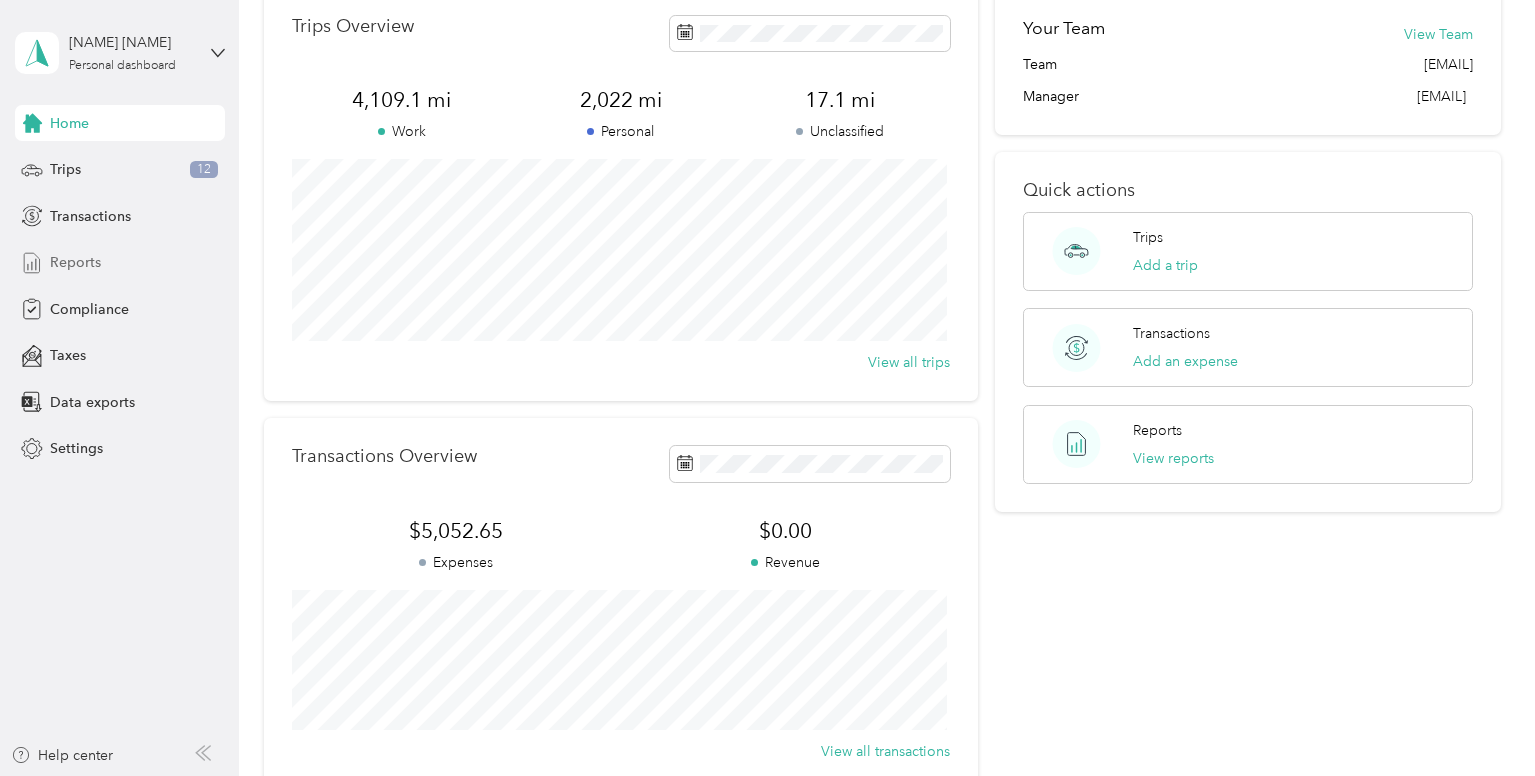 click on "Reports" at bounding box center [120, 263] 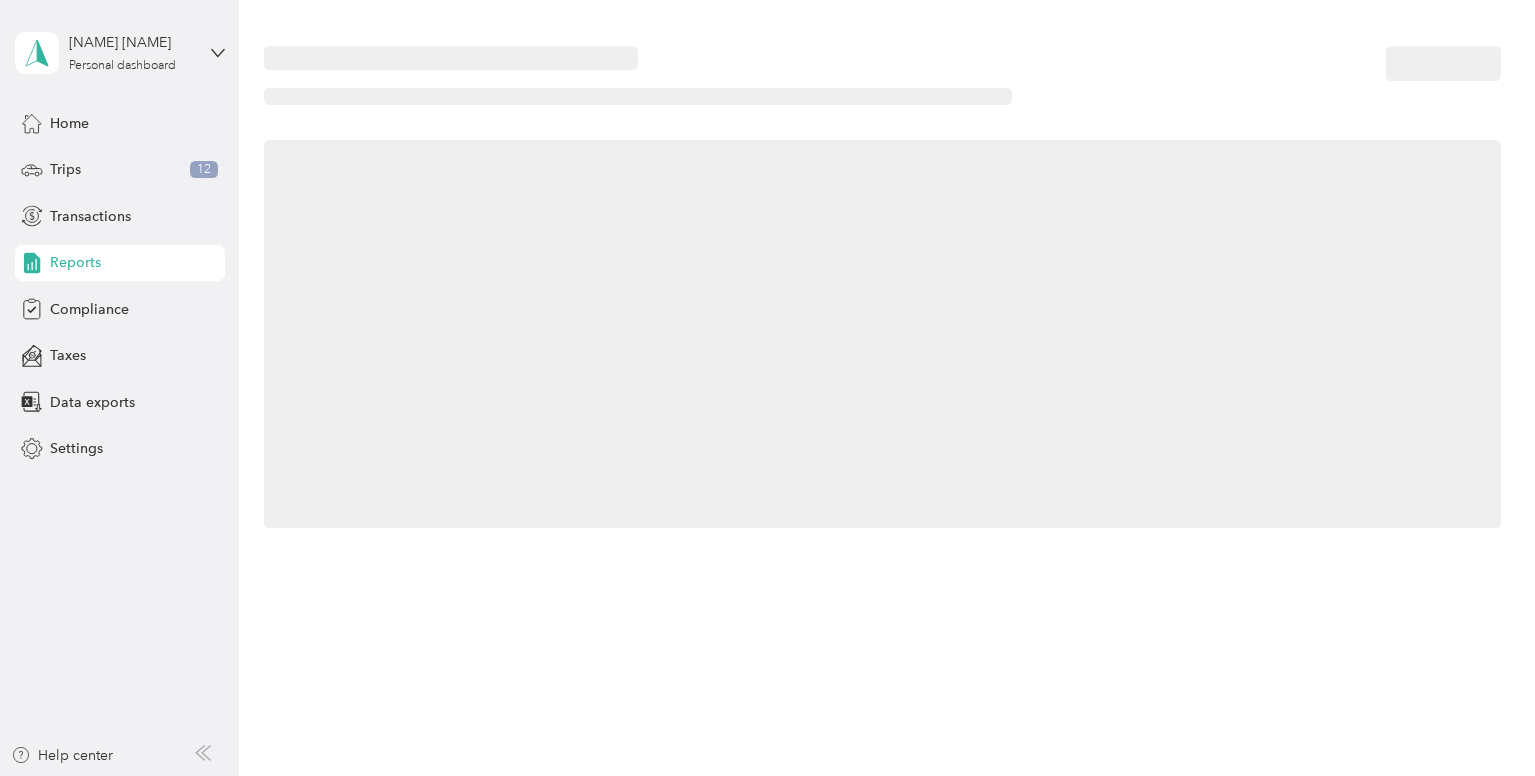scroll, scrollTop: 0, scrollLeft: 0, axis: both 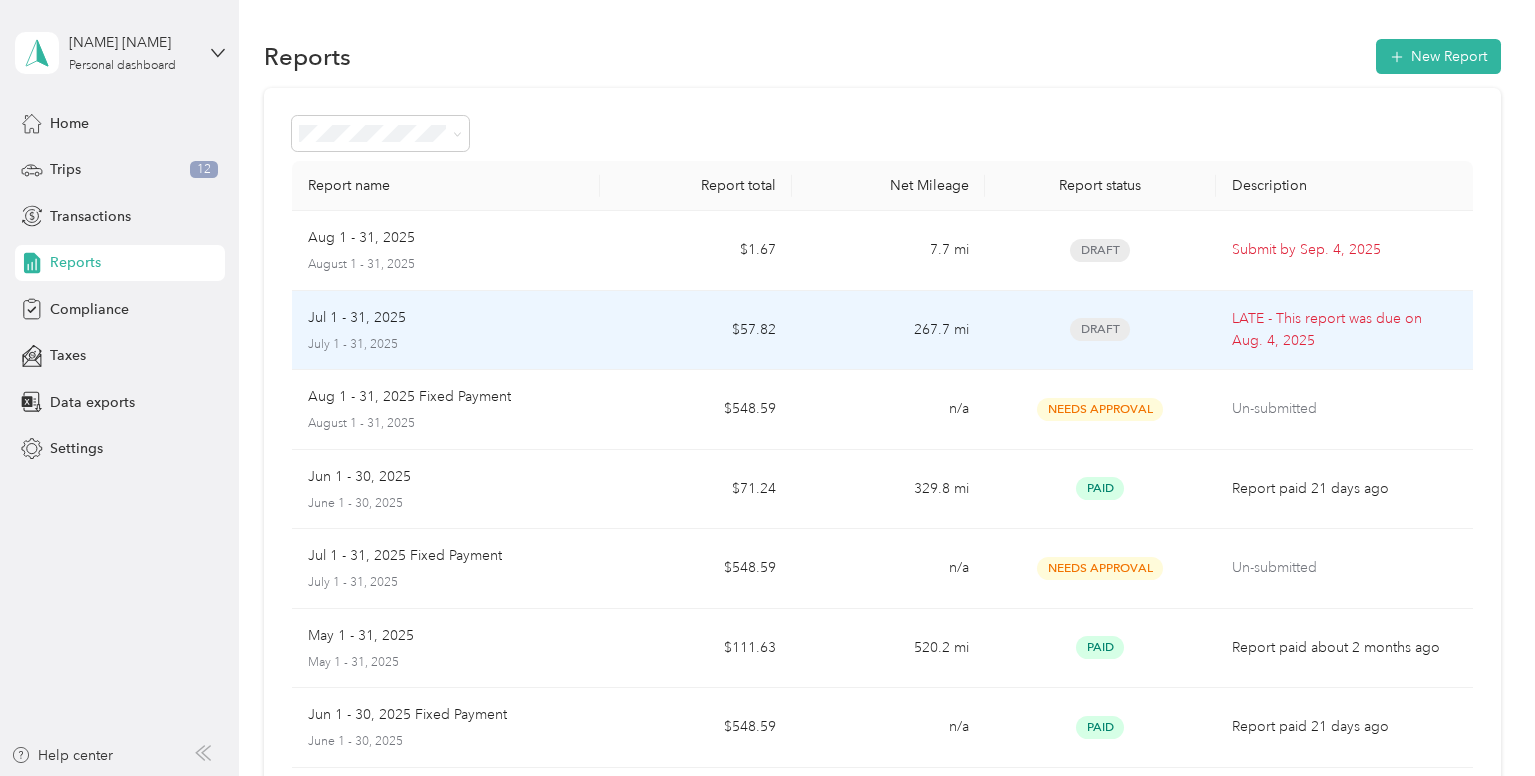 click on "$57.82" at bounding box center (696, 331) 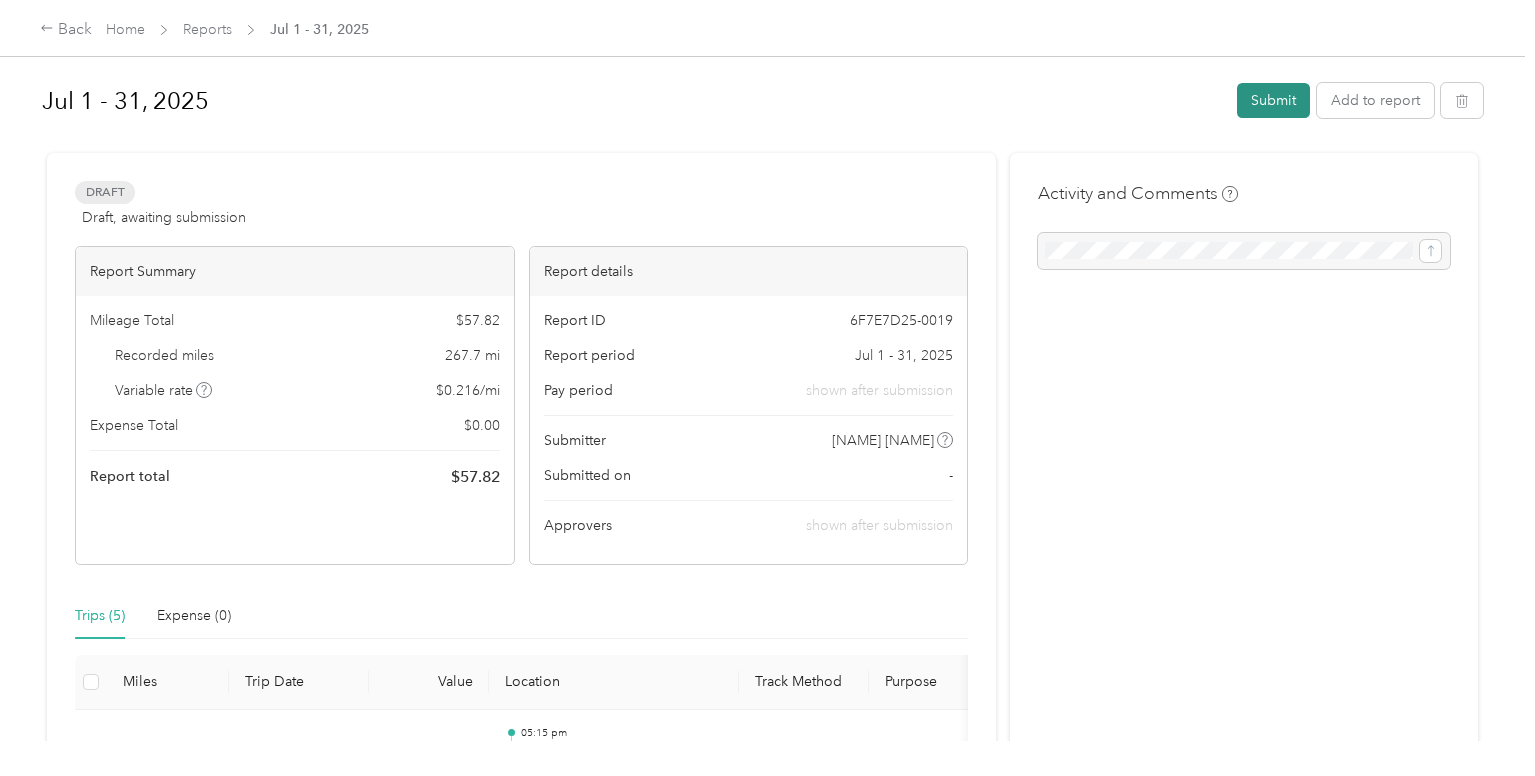 click on "Submit" at bounding box center (1273, 100) 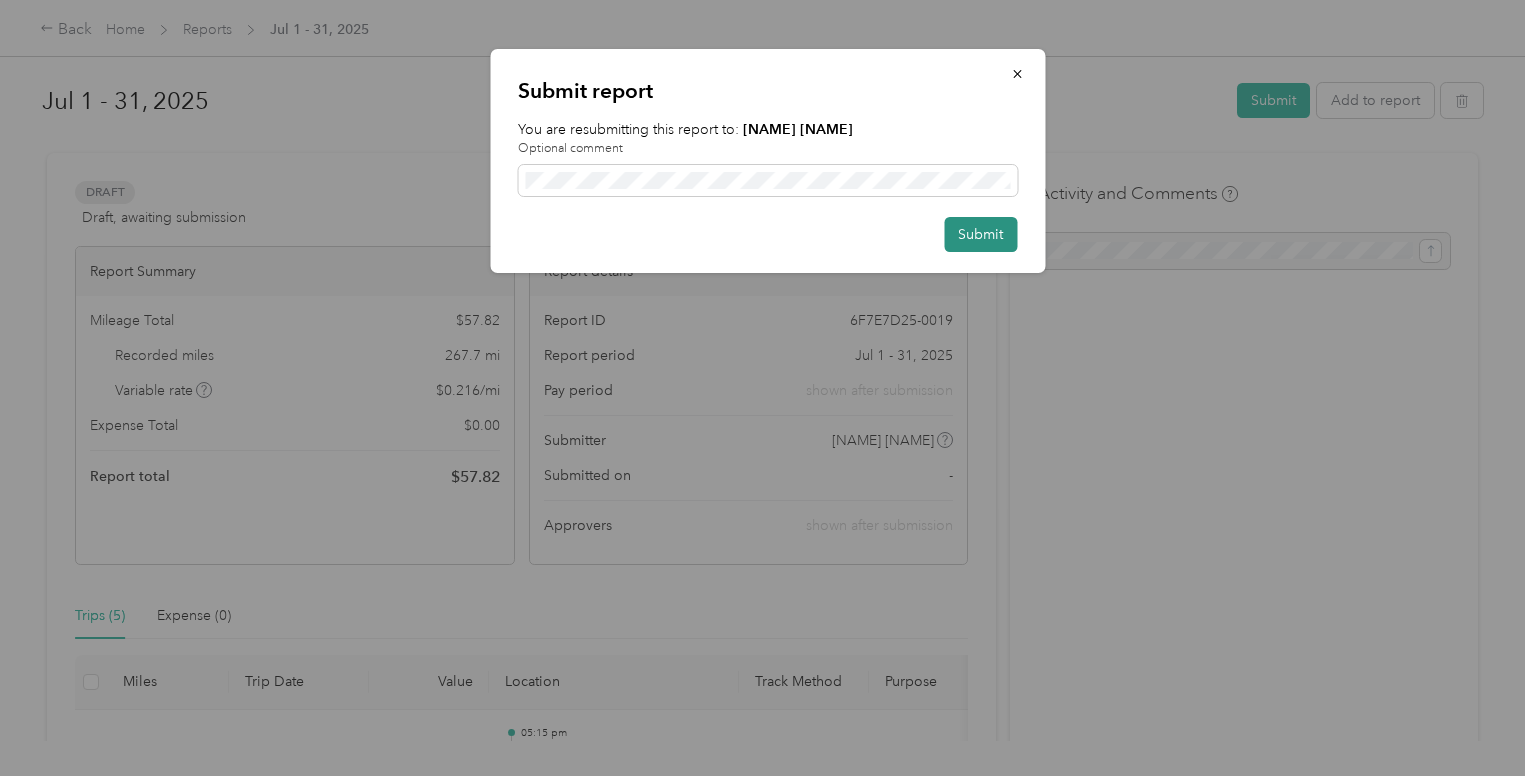 click on "Submit" at bounding box center [980, 234] 